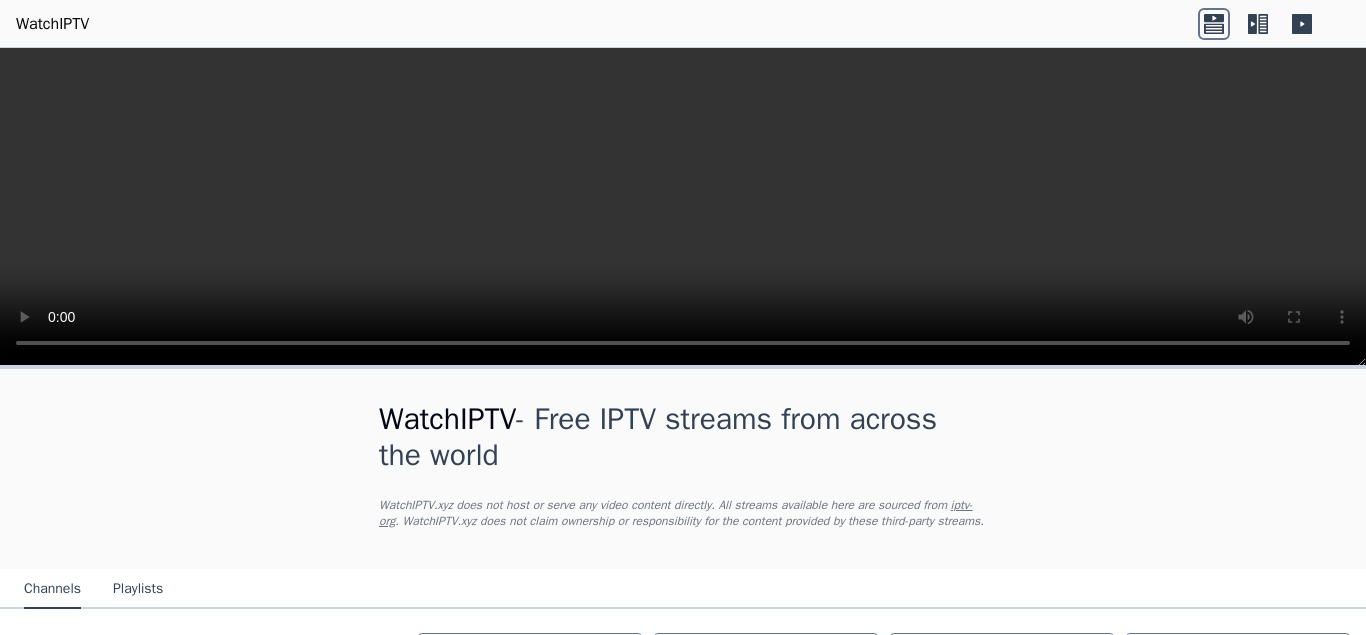 scroll, scrollTop: 0, scrollLeft: 0, axis: both 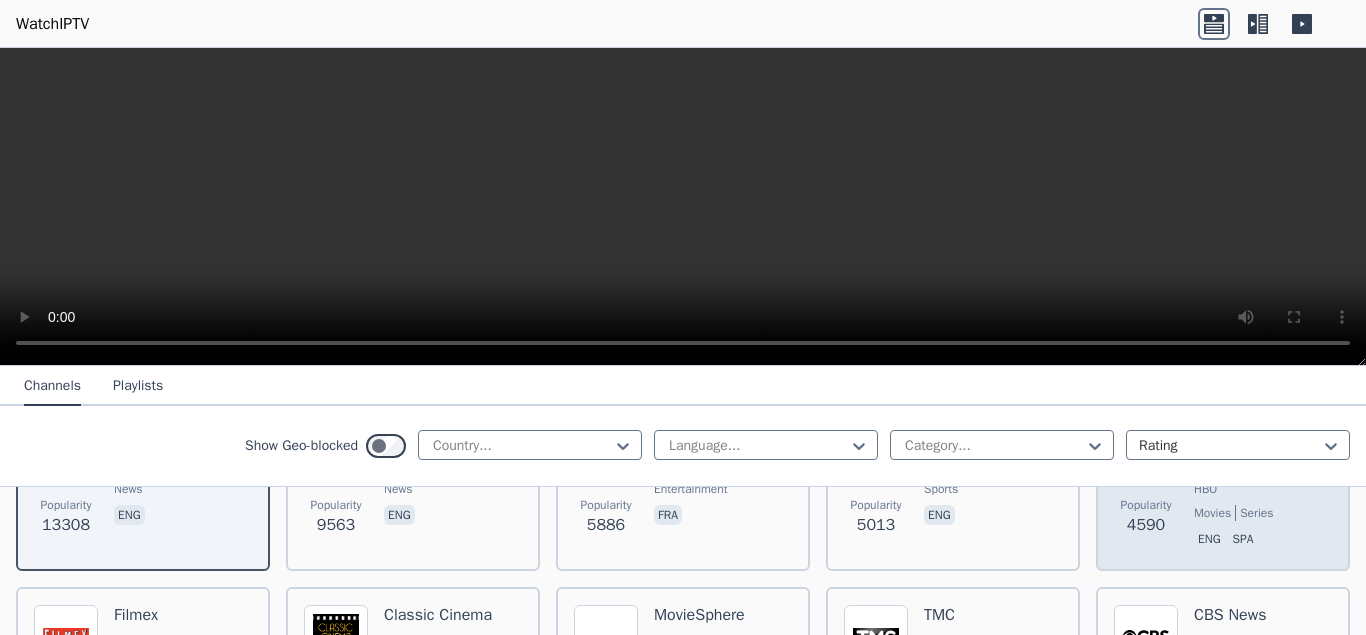 click on "movies" at bounding box center [1212, 513] 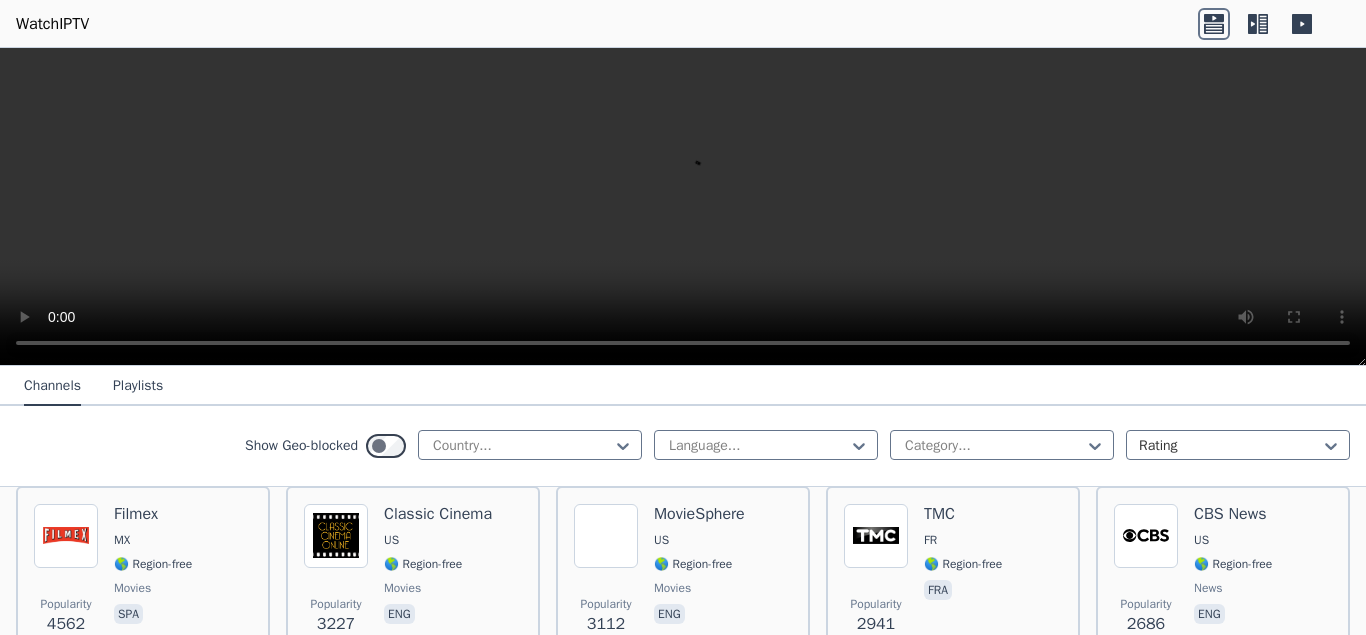 scroll, scrollTop: 426, scrollLeft: 0, axis: vertical 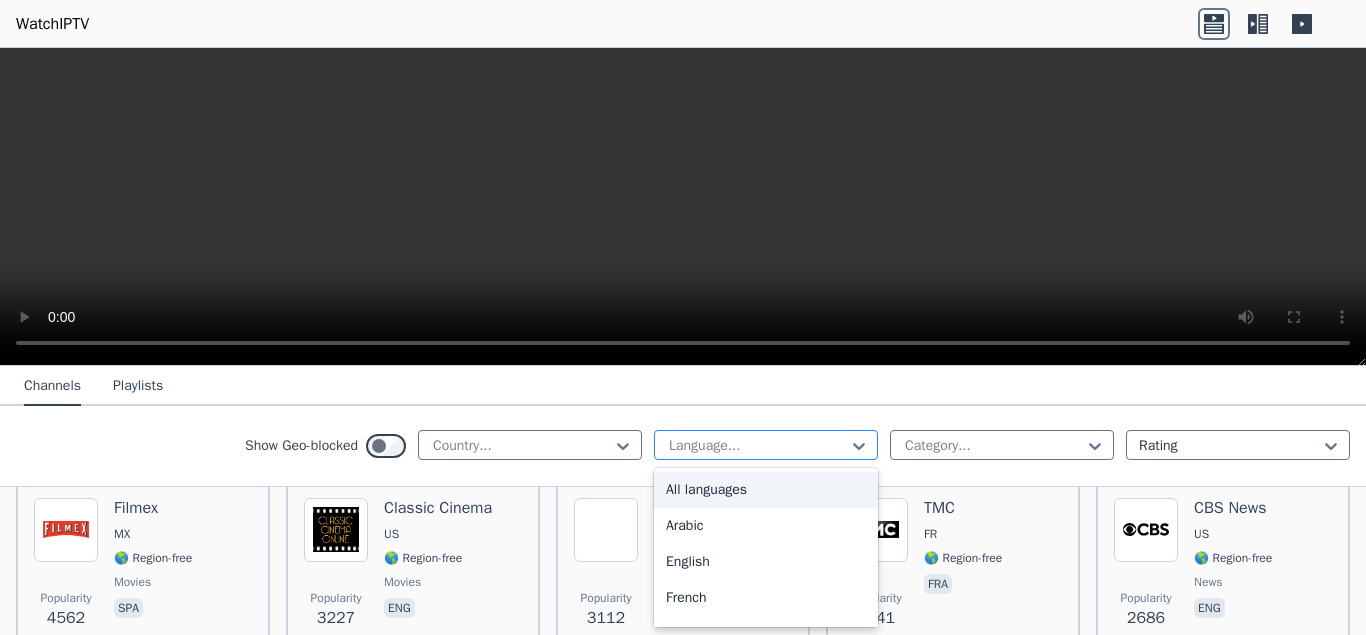 click on "Language..." at bounding box center (766, 445) 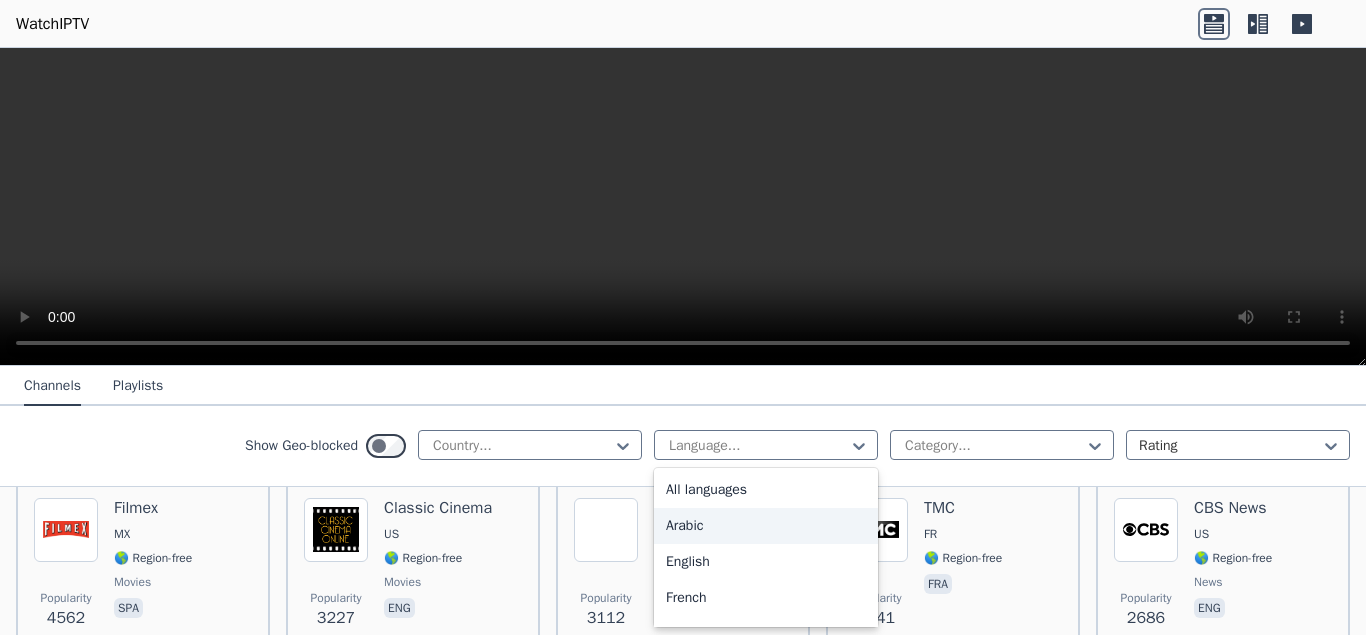 click on "Arabic" at bounding box center [766, 526] 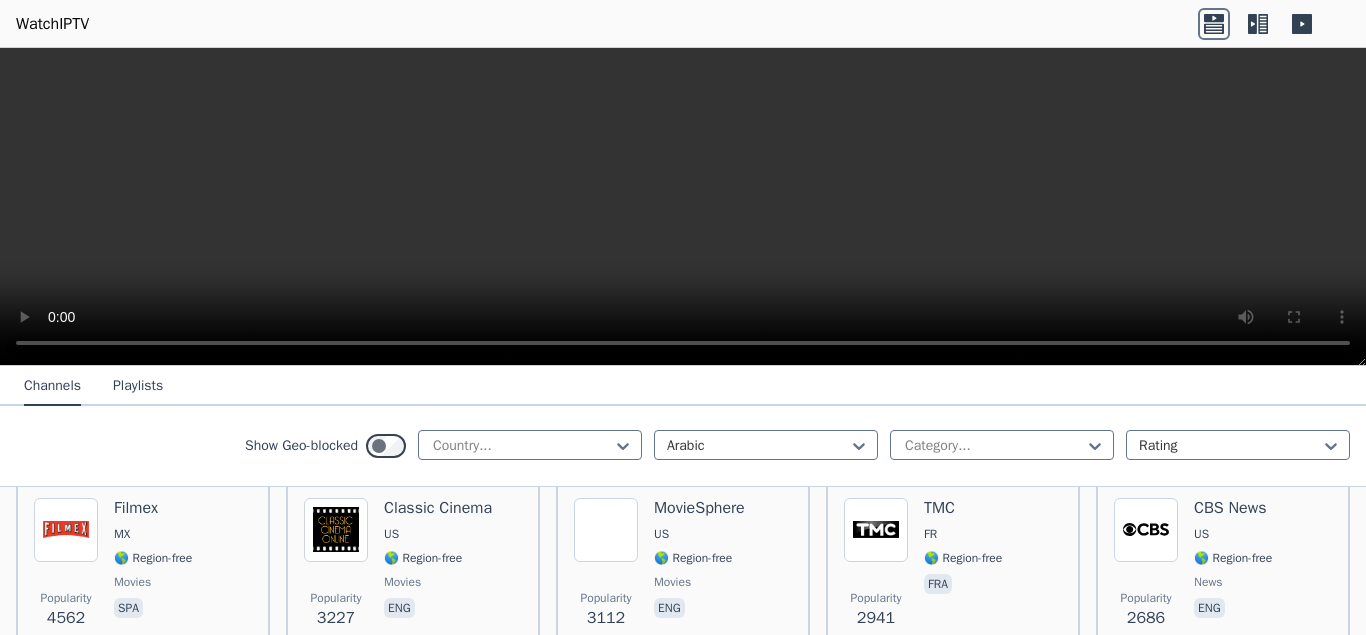 scroll, scrollTop: 0, scrollLeft: 0, axis: both 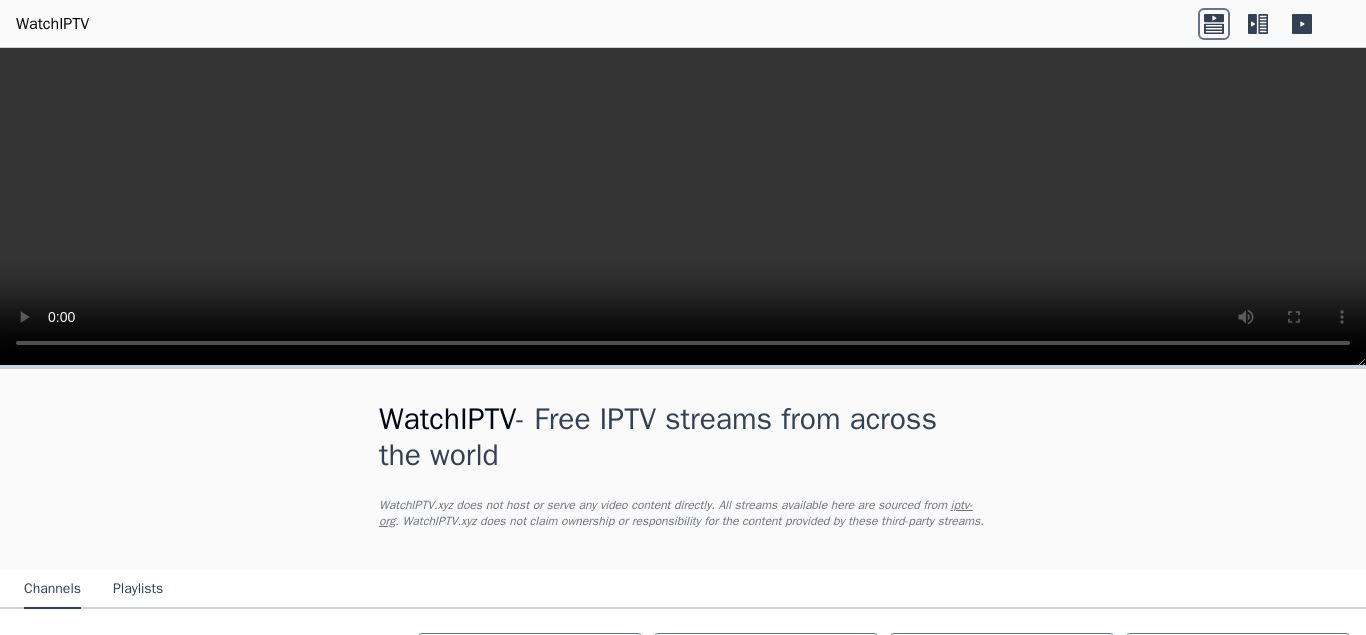 click on "WatchIPTV  - Free IPTV streams from across the world" at bounding box center [683, 437] 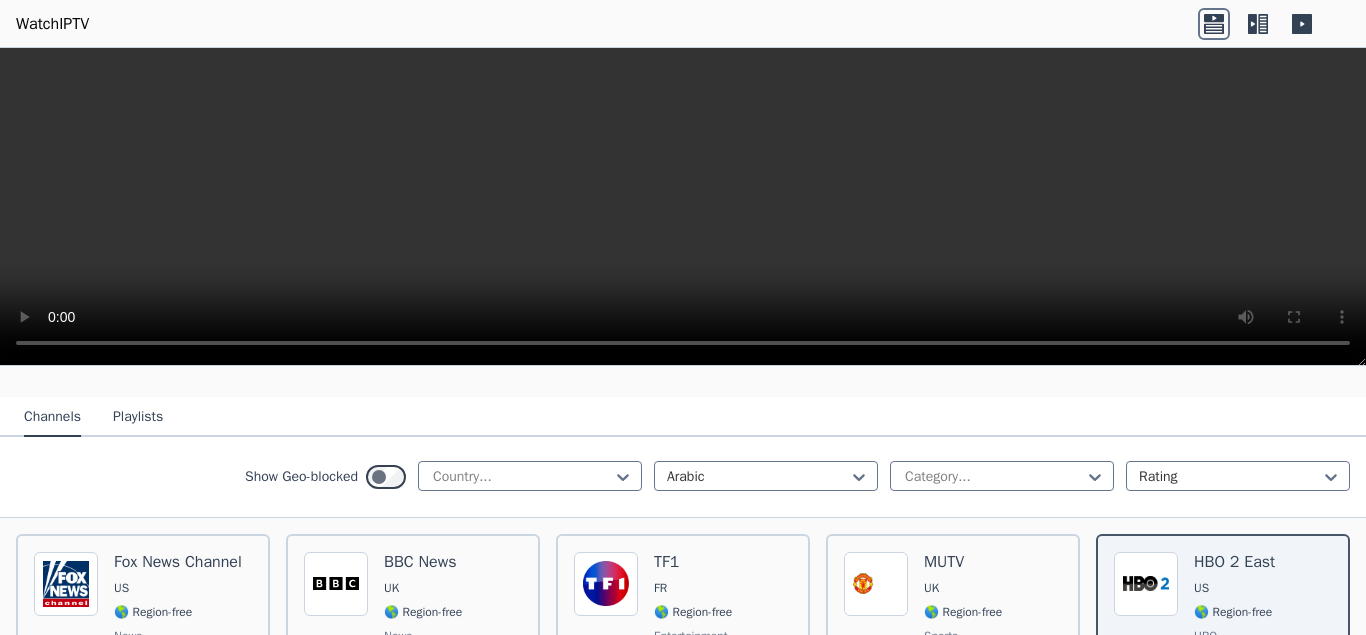 scroll, scrollTop: 173, scrollLeft: 0, axis: vertical 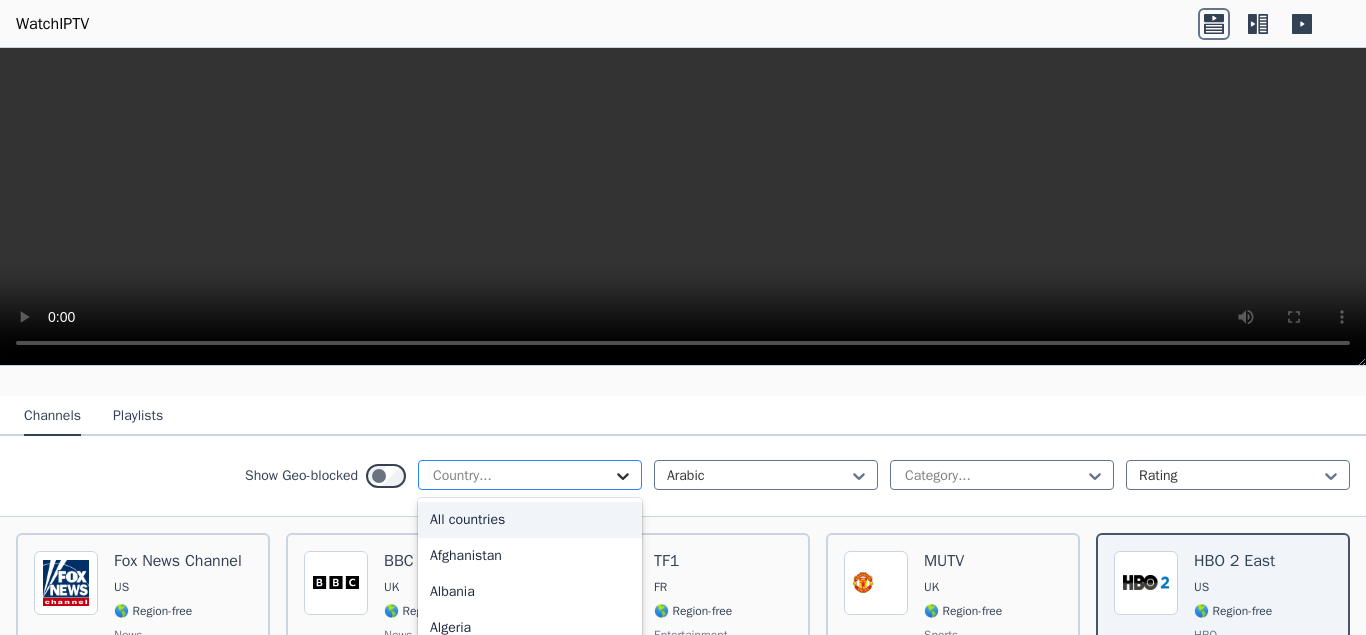 click 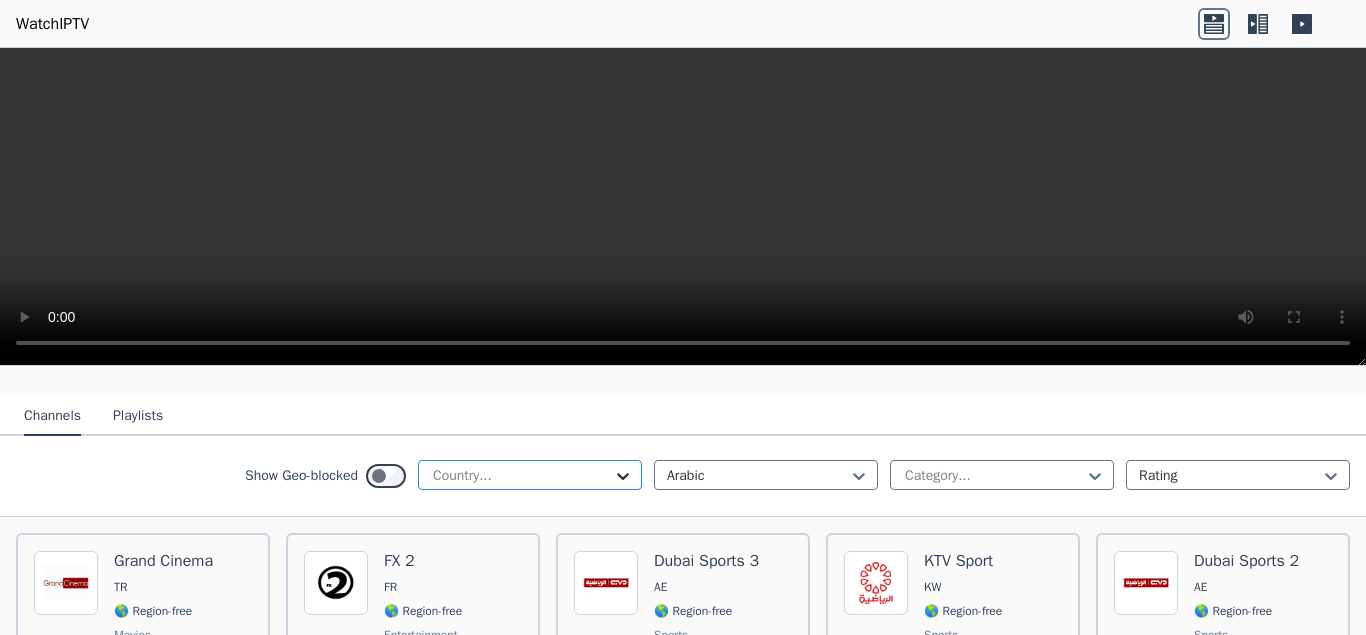 click 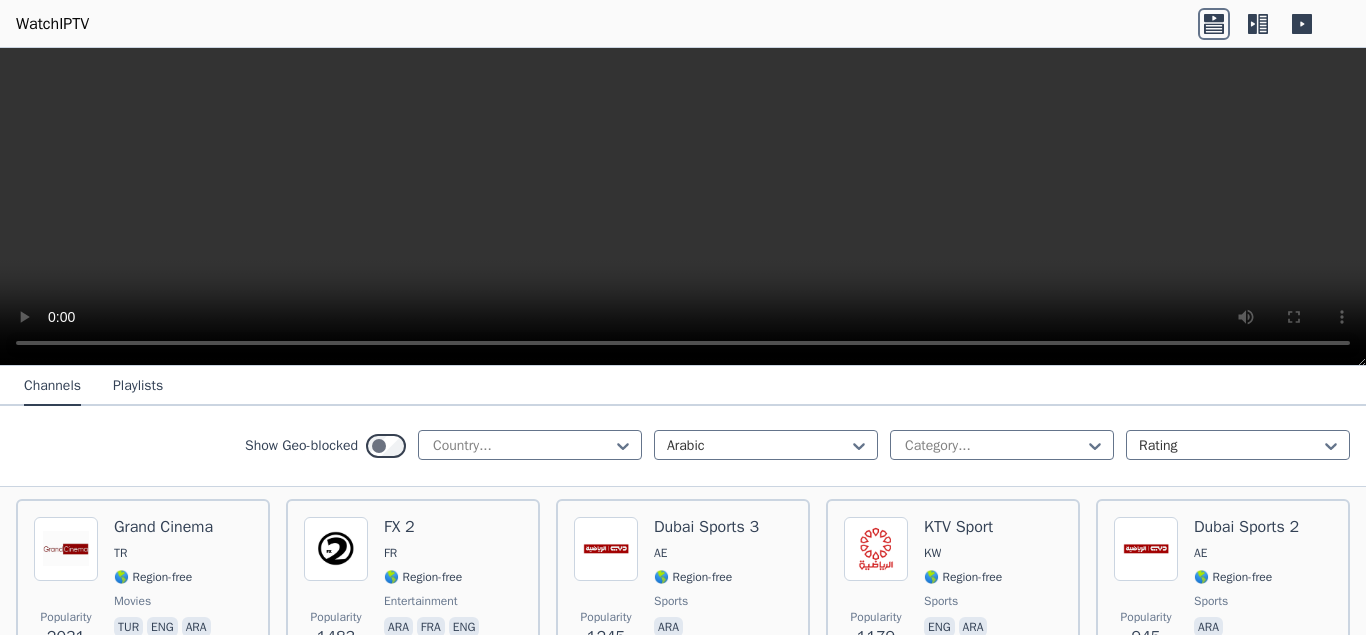 scroll, scrollTop: 205, scrollLeft: 0, axis: vertical 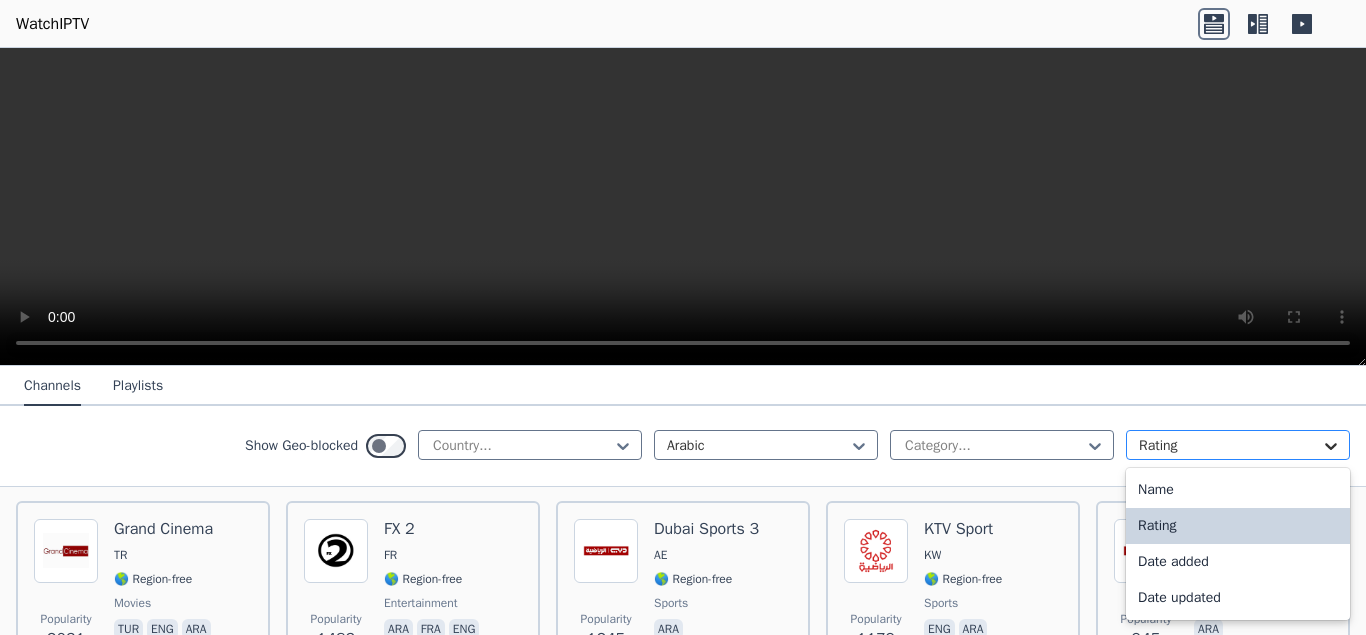 click 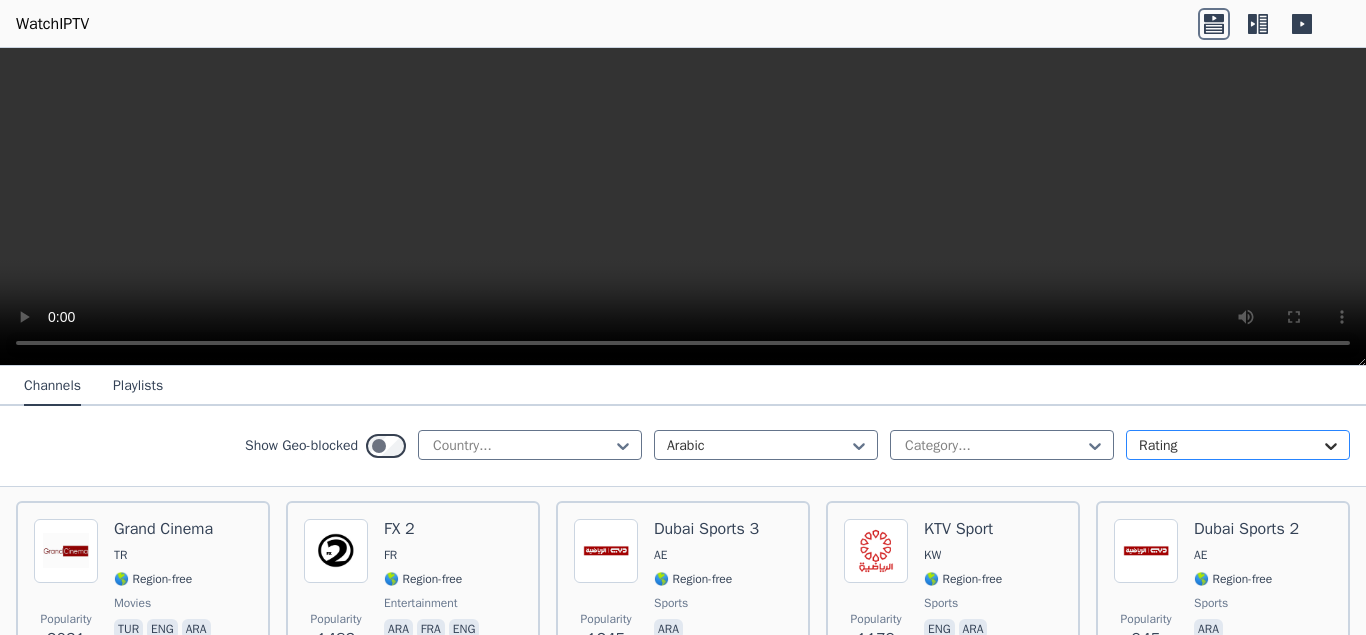 click 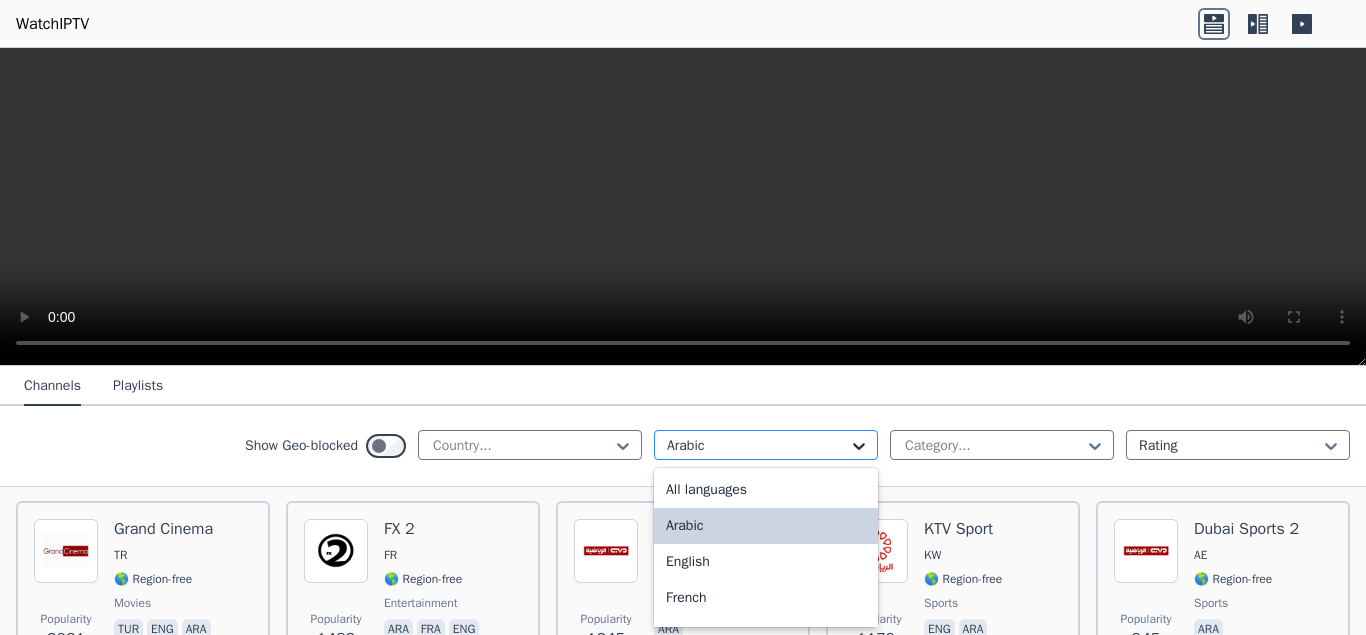 click 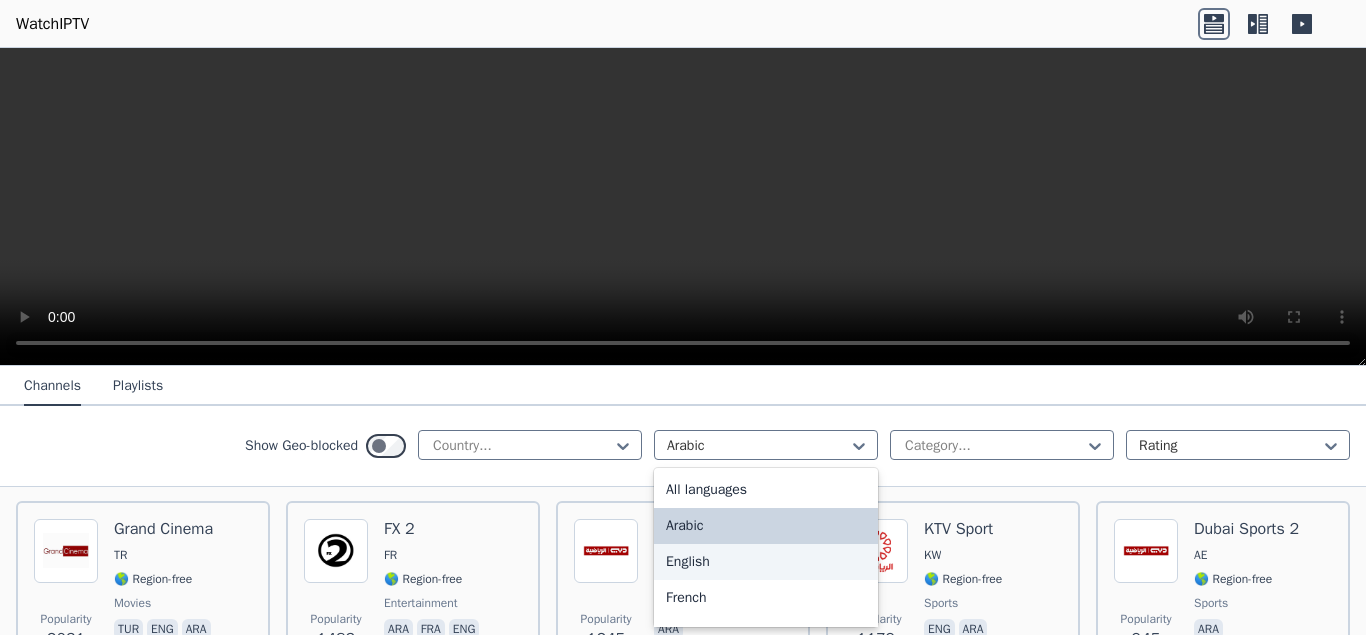 click on "English" at bounding box center (766, 562) 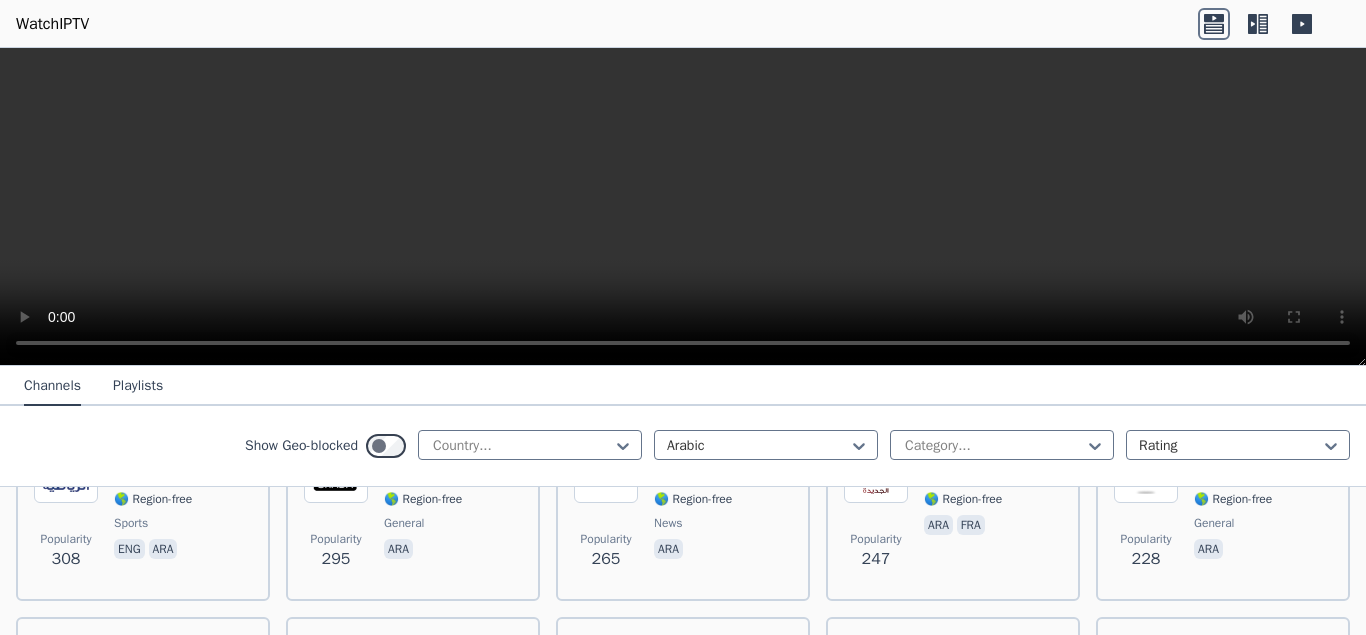 scroll, scrollTop: 876, scrollLeft: 0, axis: vertical 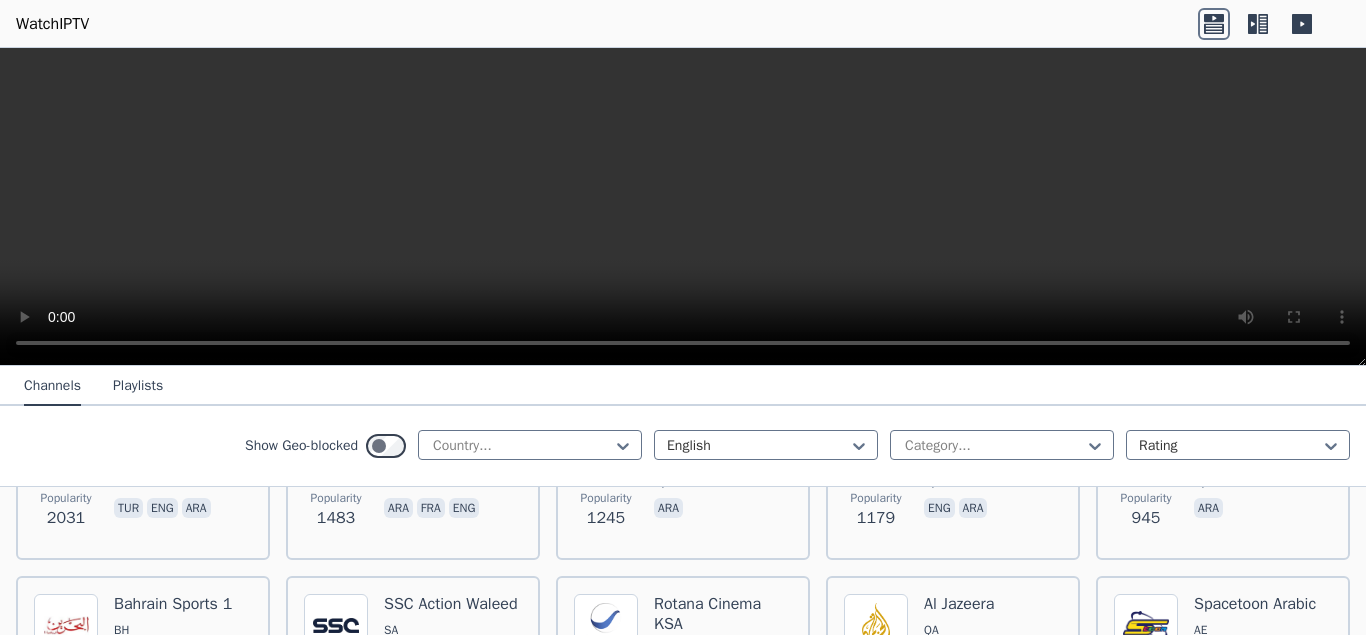 click 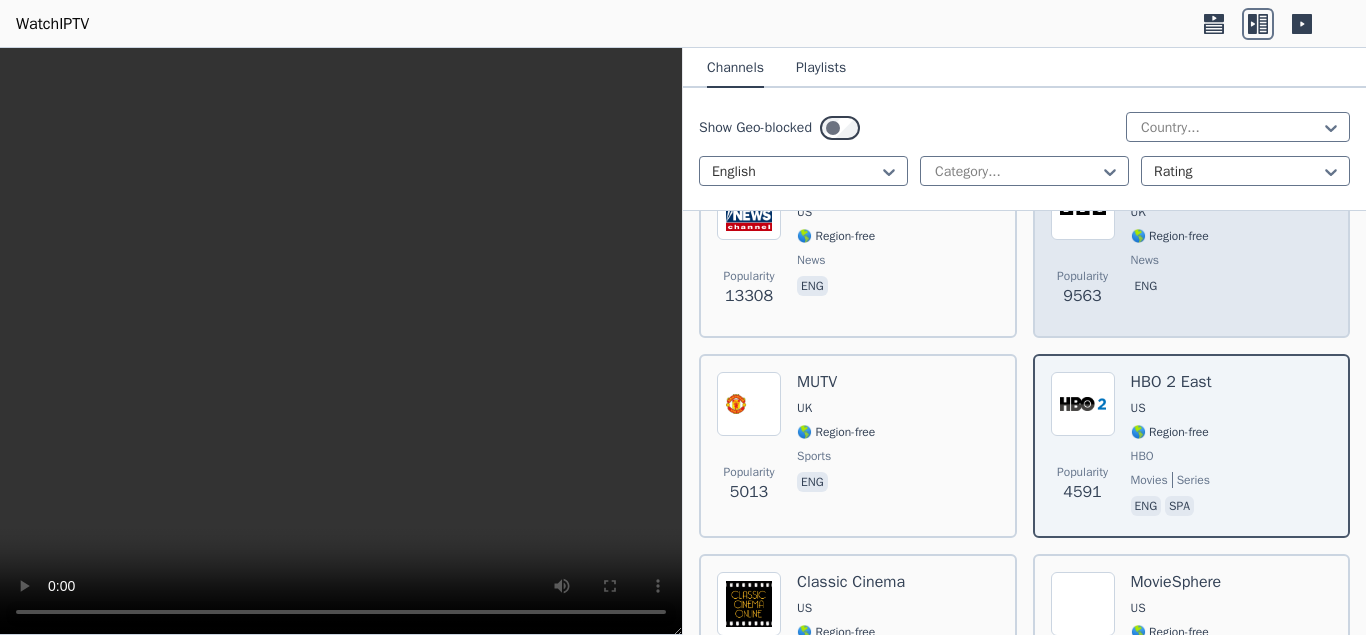 scroll, scrollTop: 276, scrollLeft: 0, axis: vertical 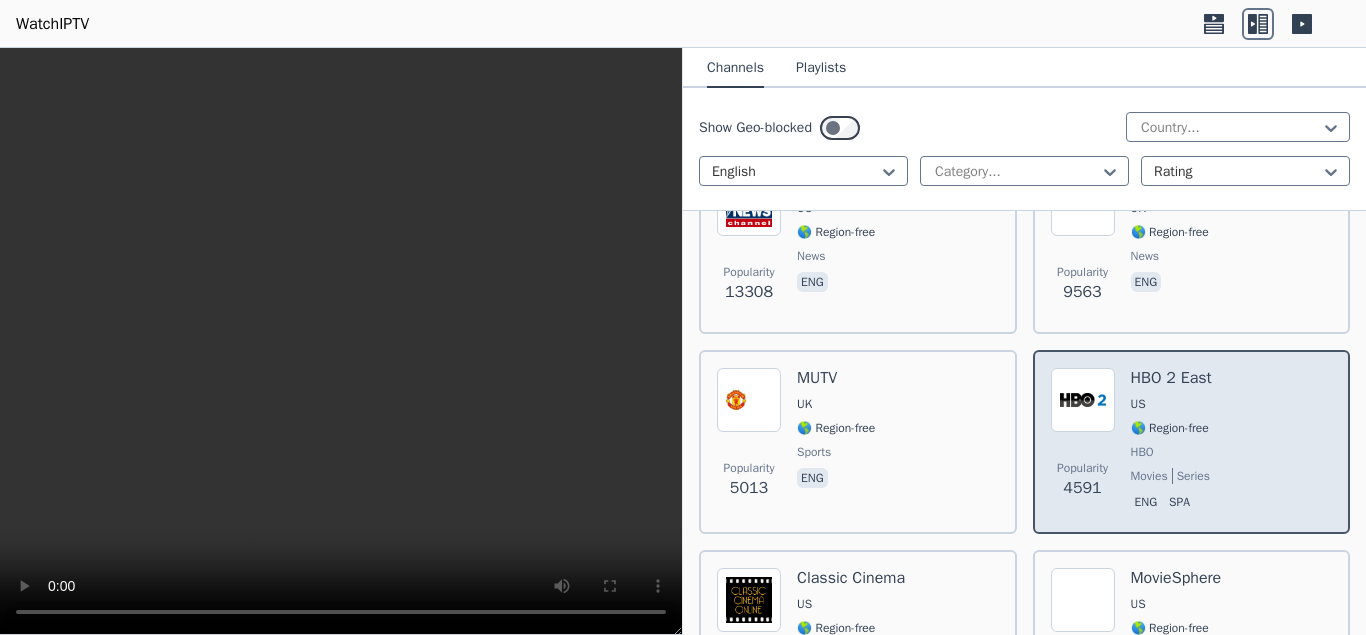 click on "HBO 2 East US 🌎 Region-free HBO movies series eng spa" at bounding box center [1171, 442] 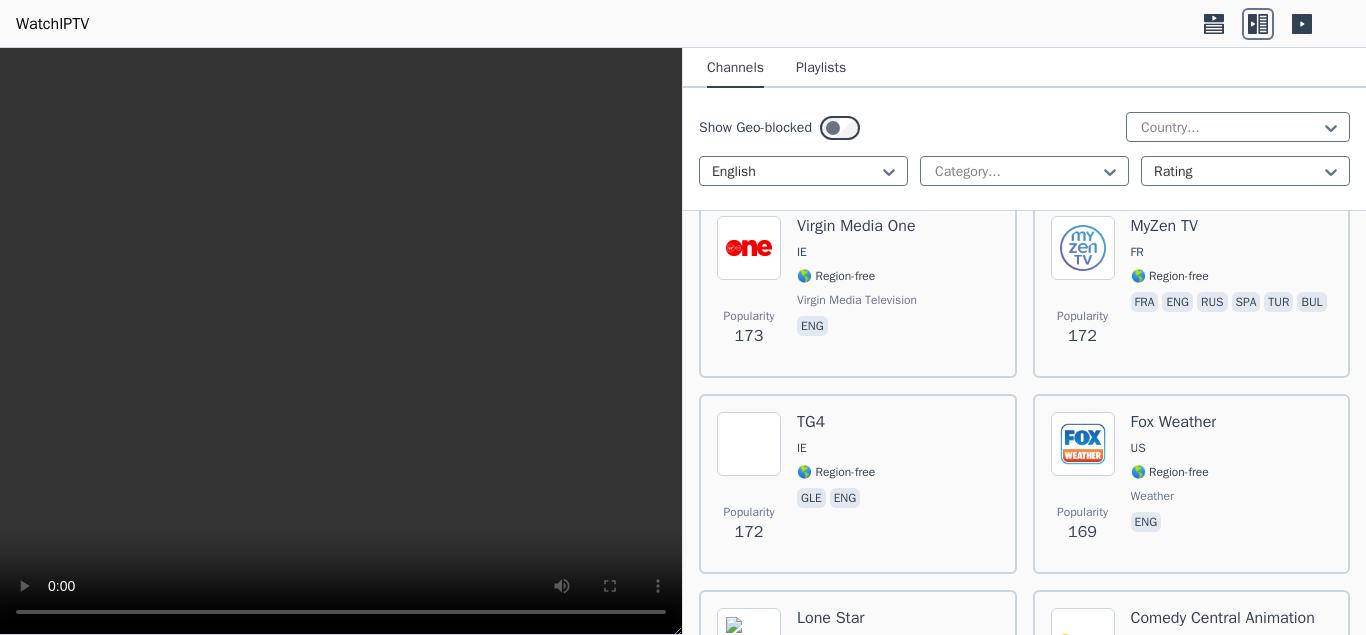 scroll, scrollTop: 18686, scrollLeft: 0, axis: vertical 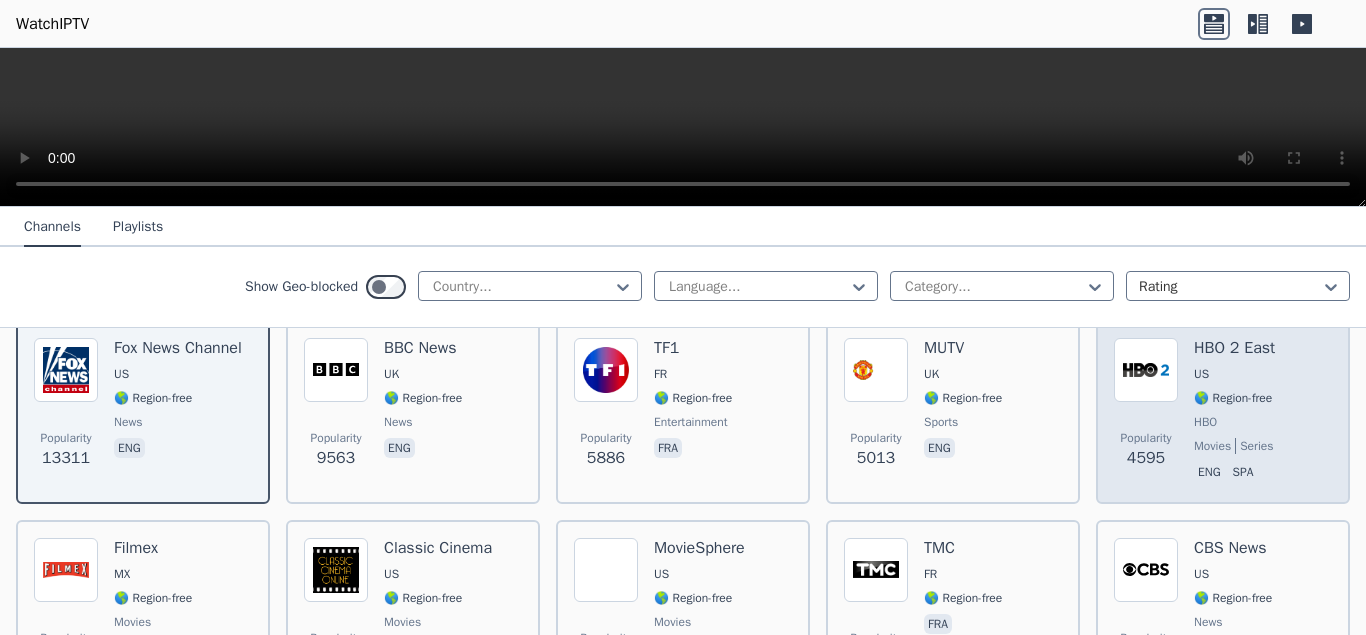 click on "🌎 Region-free" at bounding box center [1233, 398] 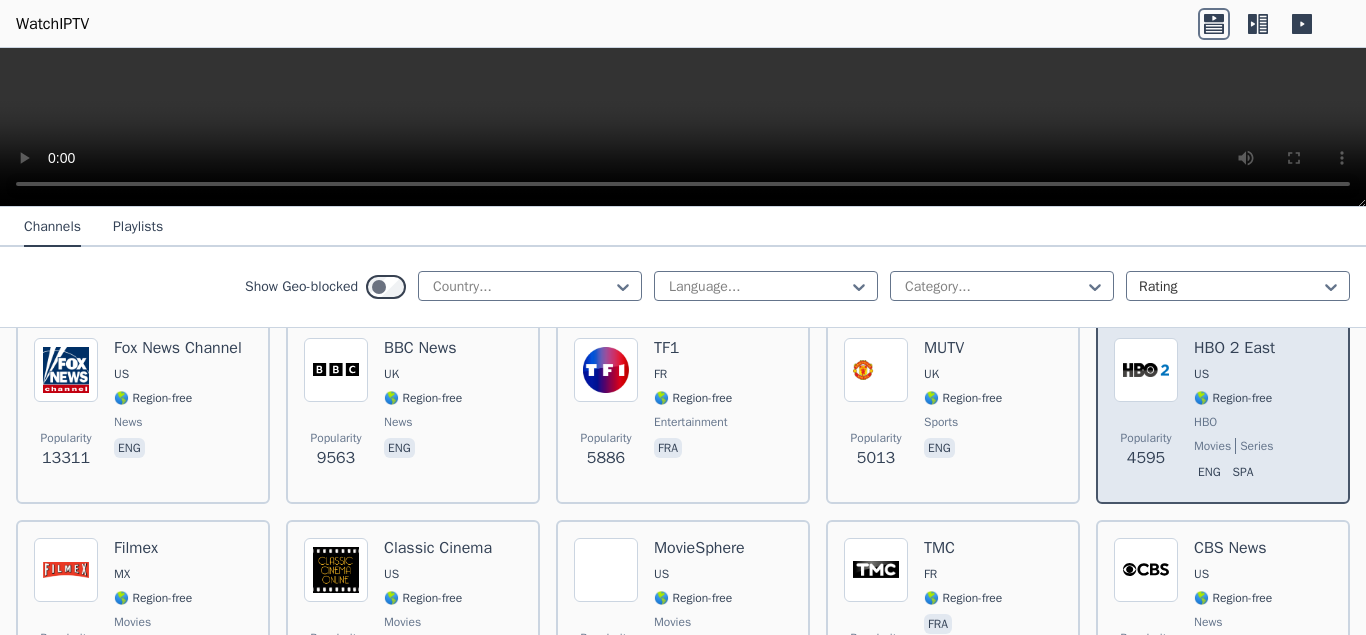 click on "🌎 Region-free" at bounding box center [1233, 398] 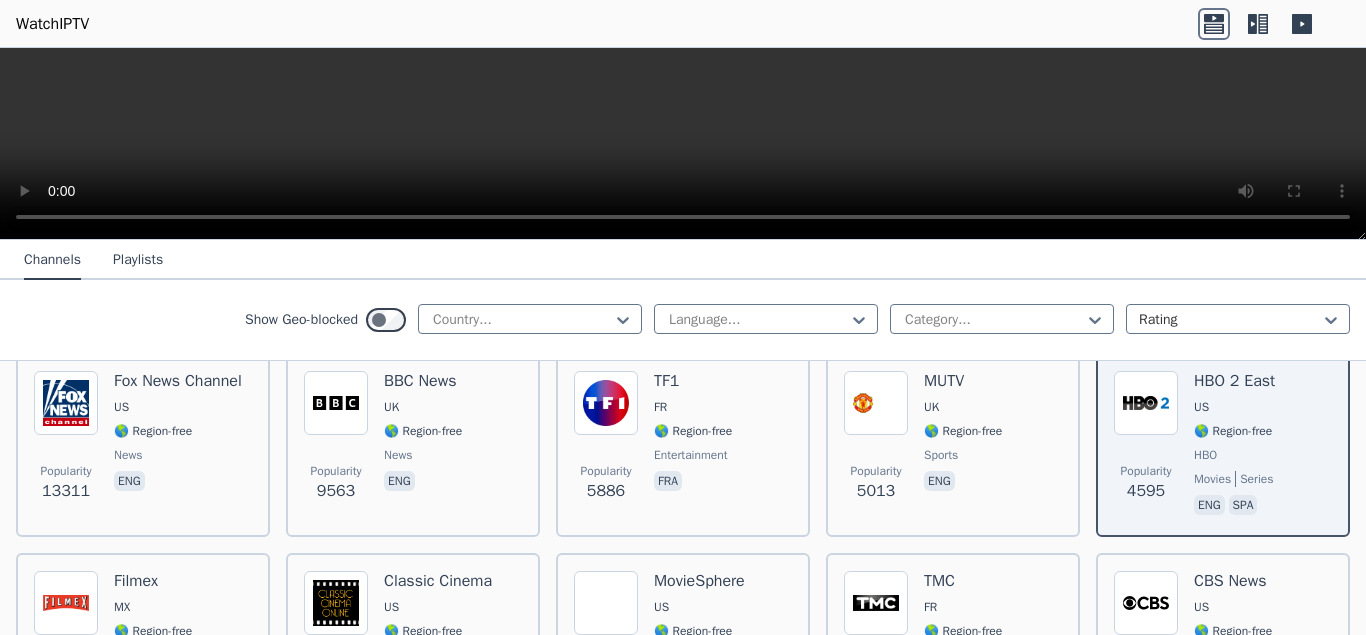 scroll, scrollTop: 0, scrollLeft: 0, axis: both 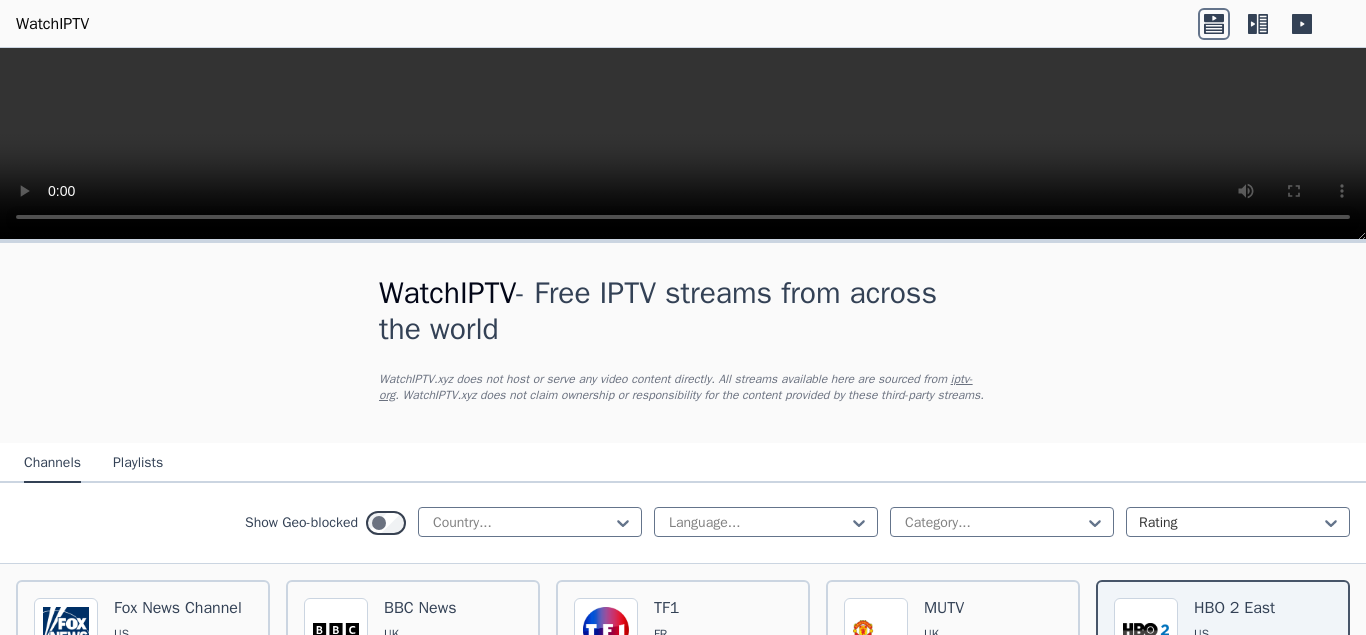 click 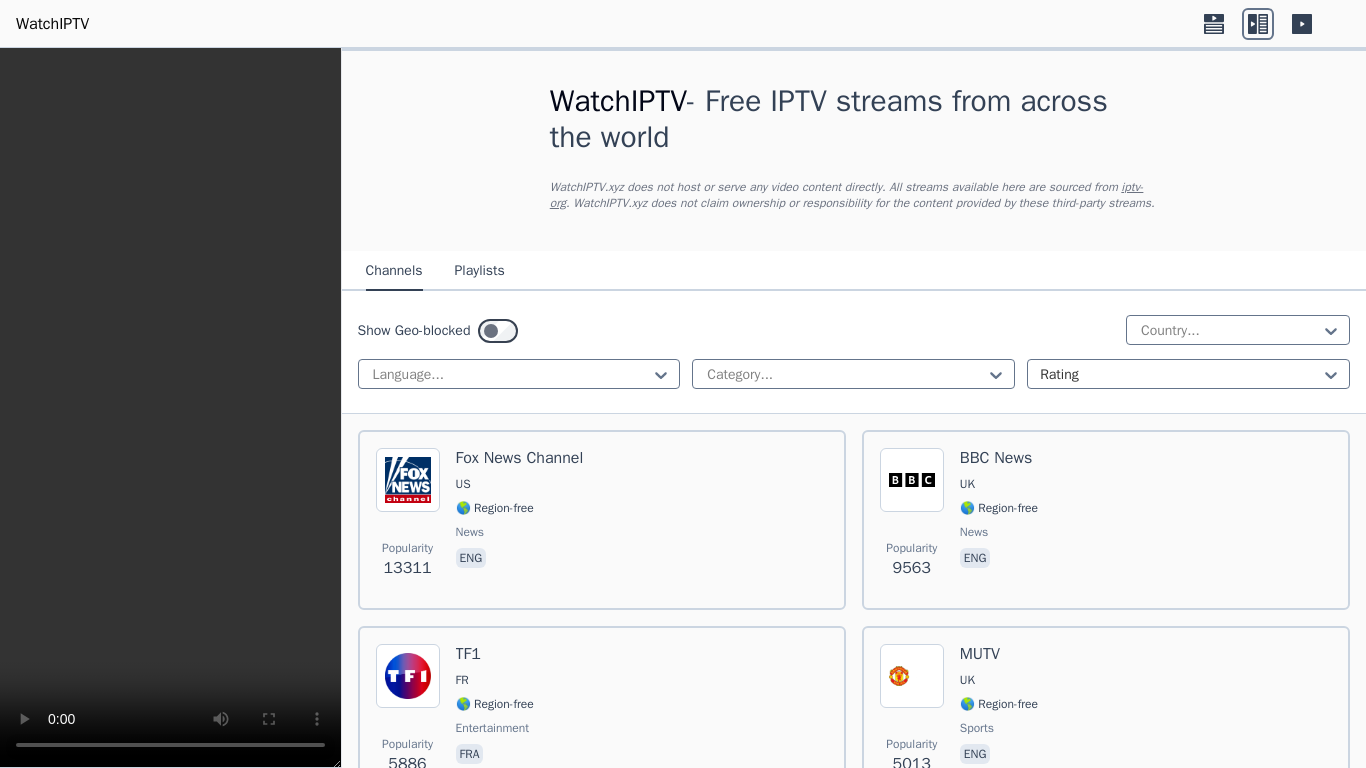 type 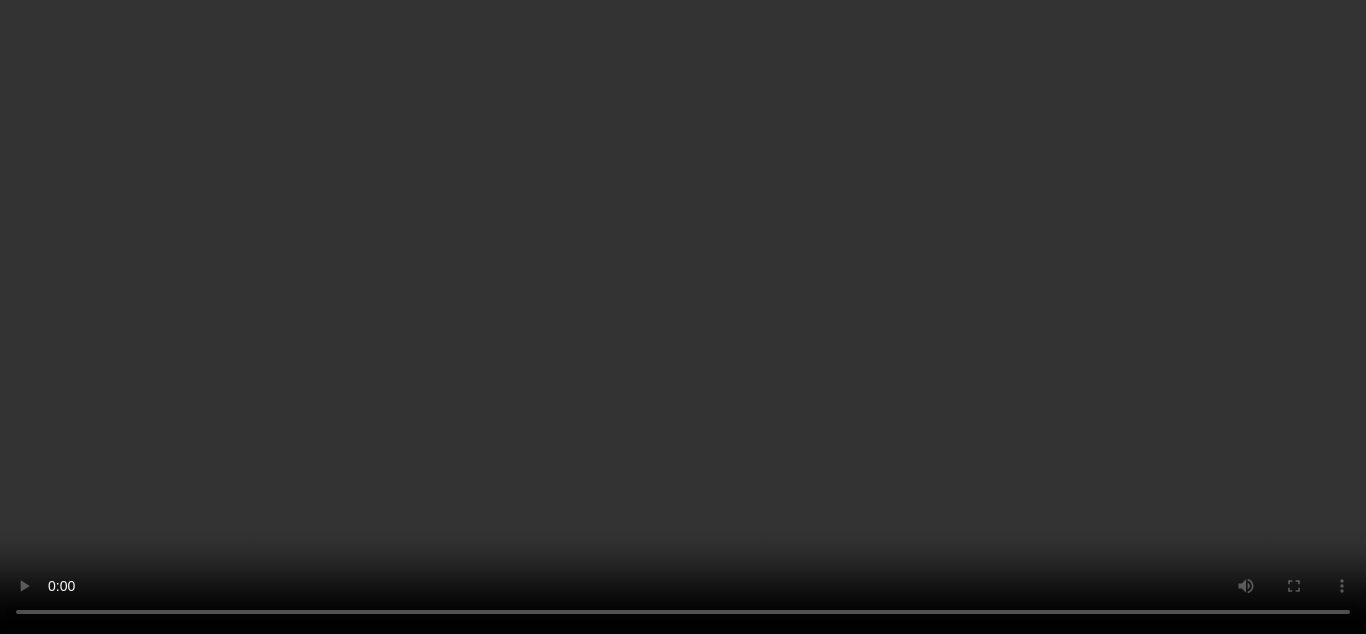 scroll, scrollTop: 584, scrollLeft: 0, axis: vertical 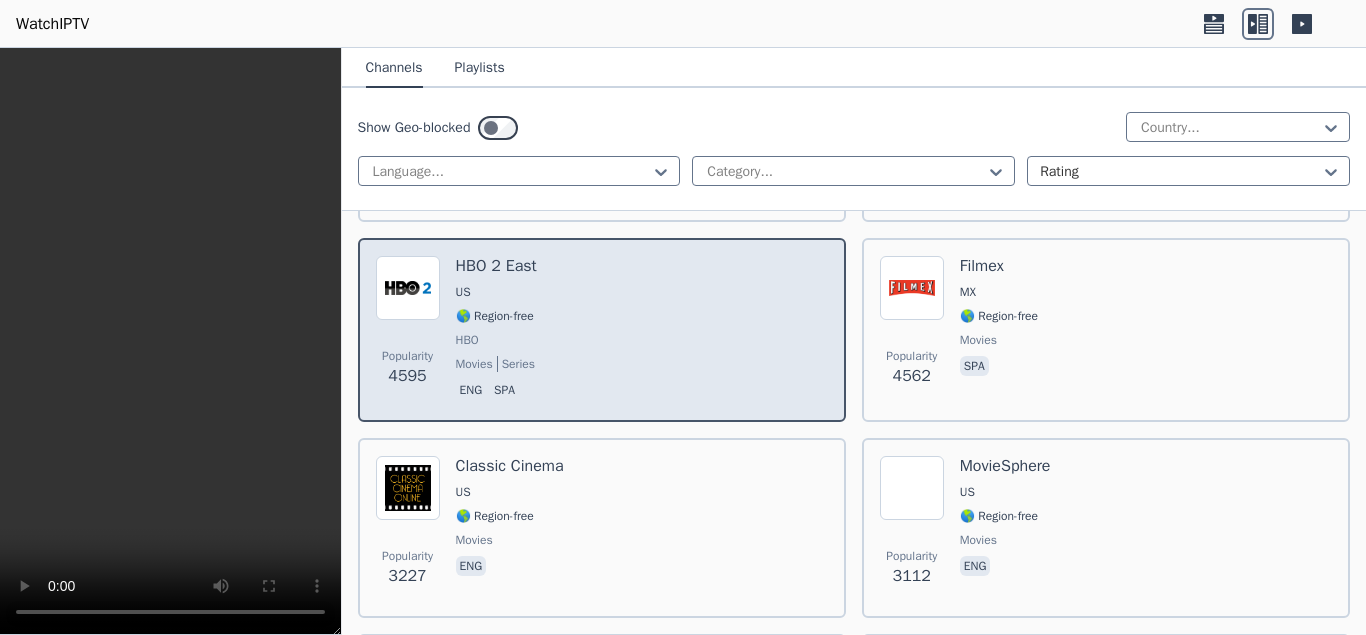 click on "Popularity 4595" at bounding box center (408, 330) 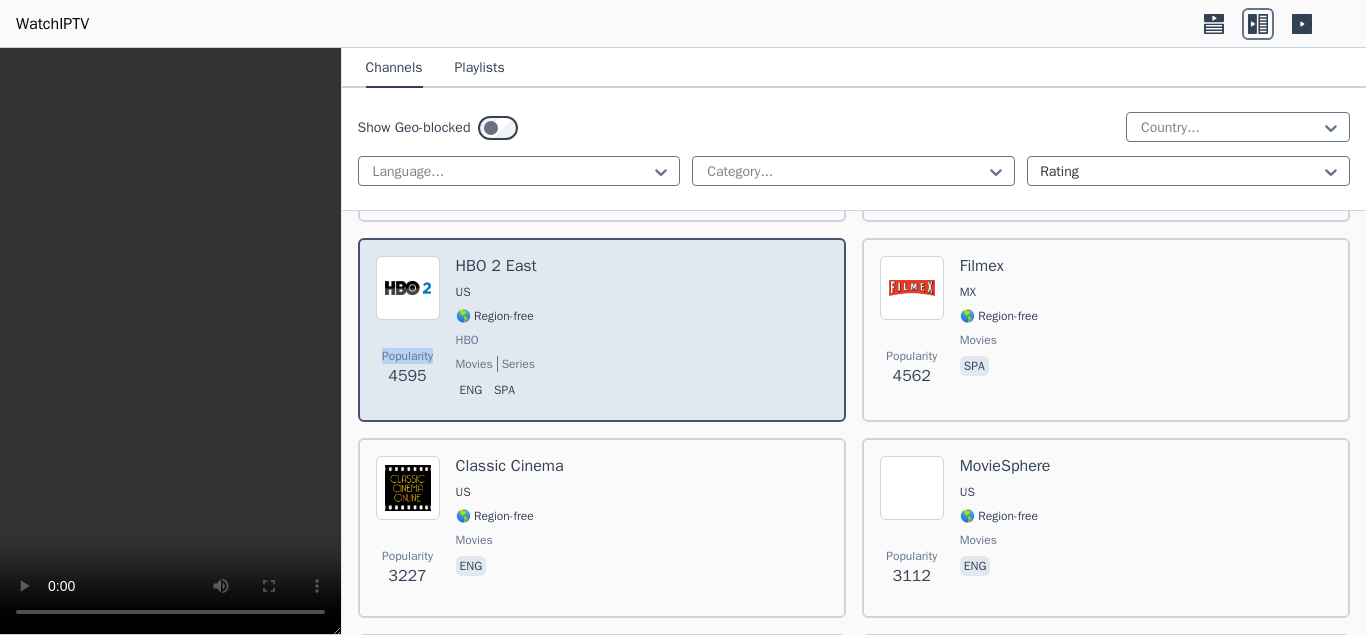 click on "Popularity 4595" at bounding box center [408, 330] 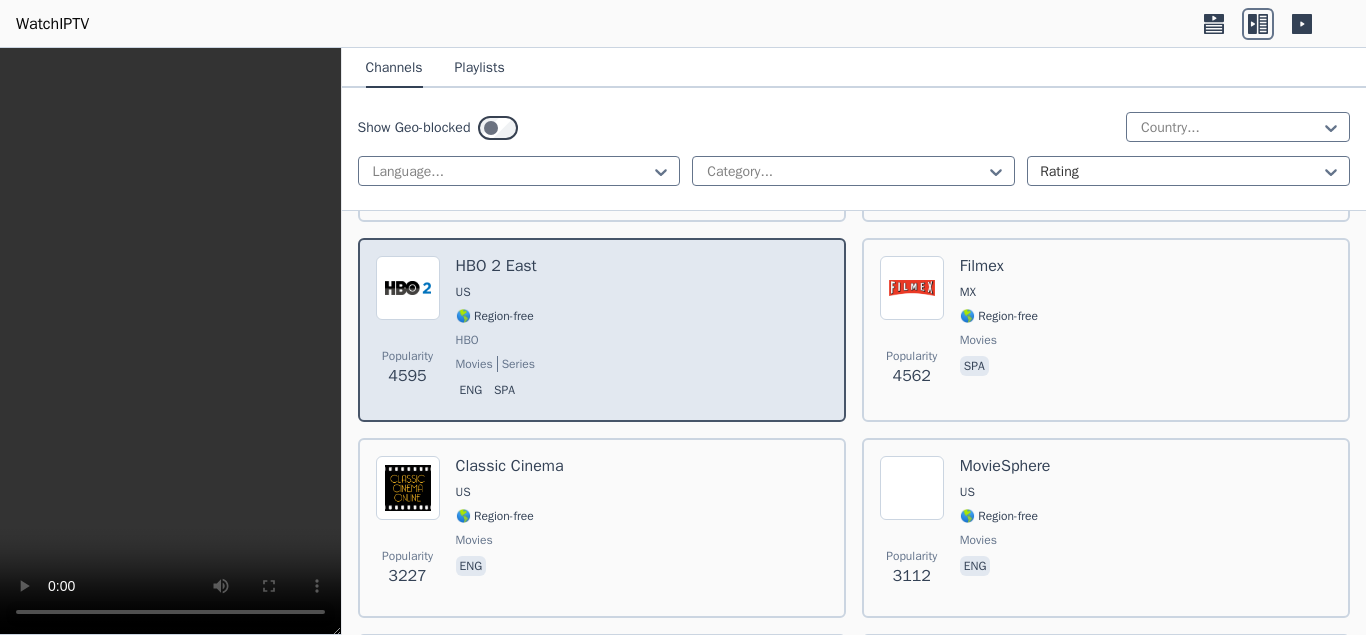 click on "HBO 2 East US 🌎 Region-free HBO movies series eng spa" at bounding box center [496, 330] 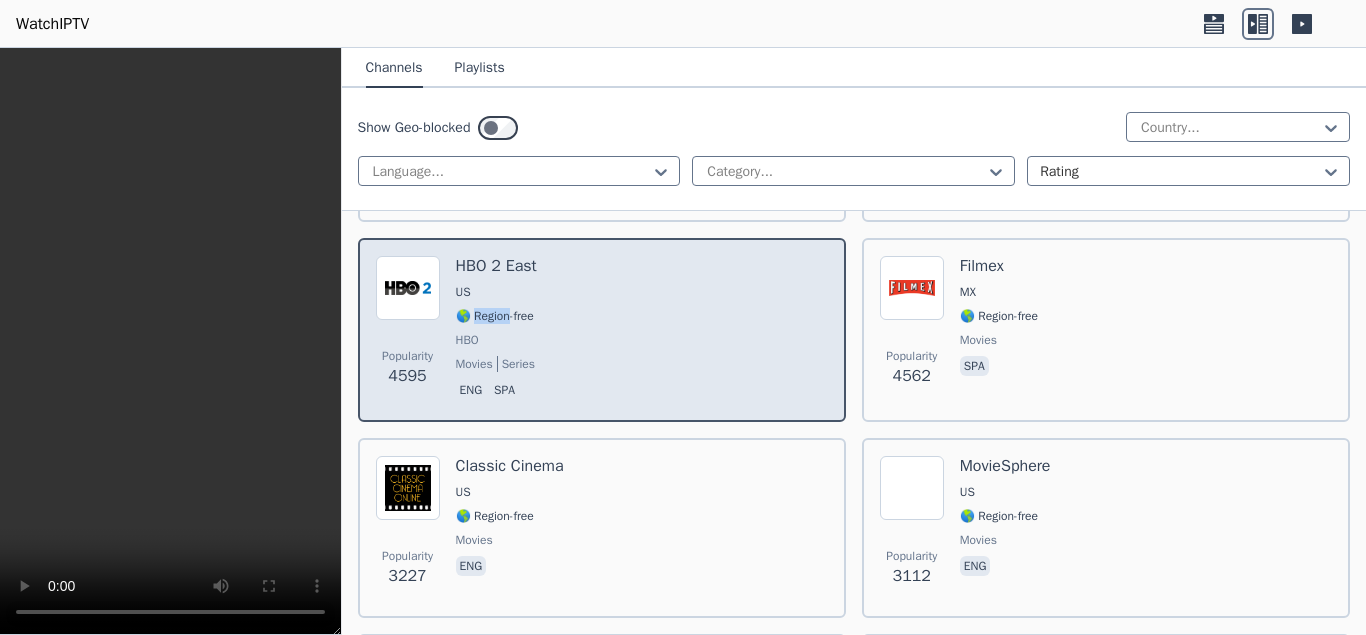 click on "HBO 2 East US 🌎 Region-free HBO movies series eng spa" at bounding box center [496, 330] 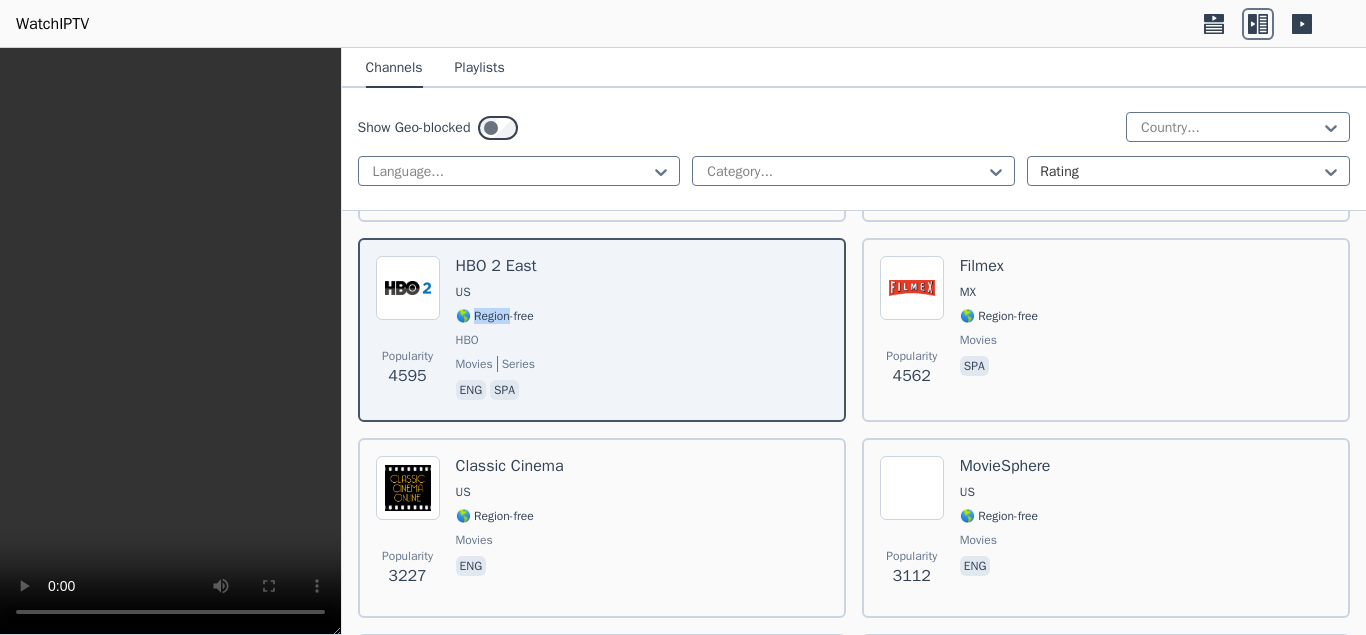 click on "Playlists" at bounding box center [480, 69] 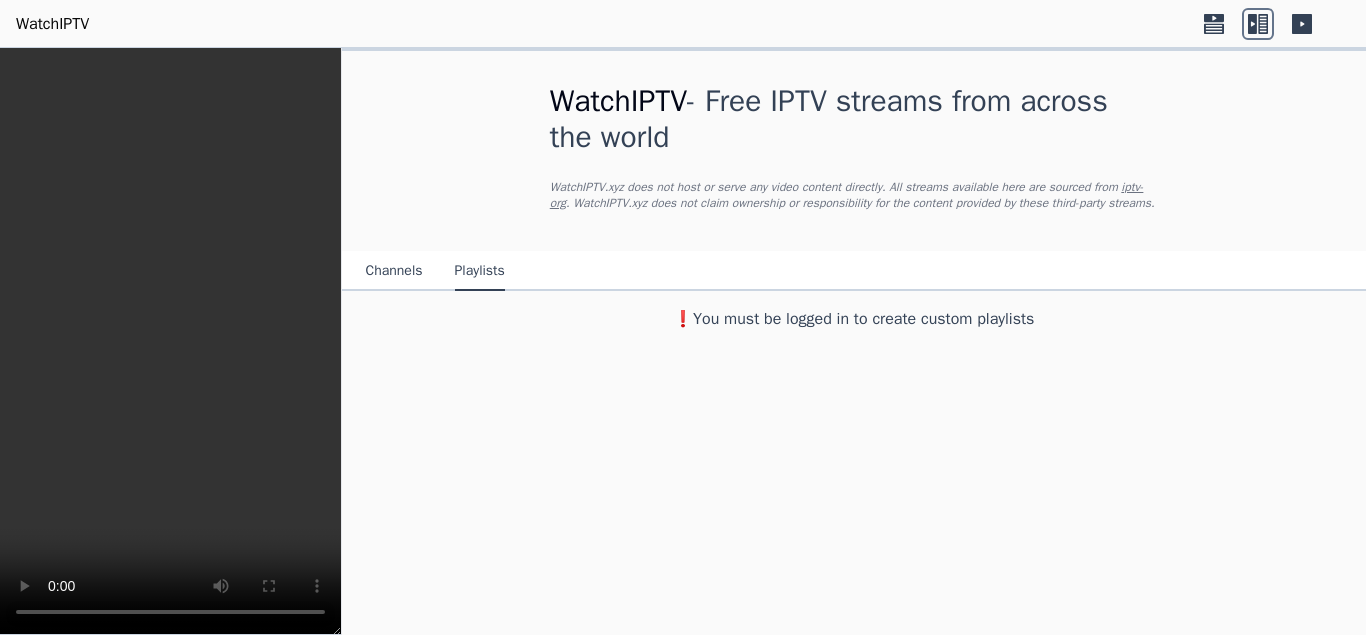 scroll, scrollTop: 0, scrollLeft: 0, axis: both 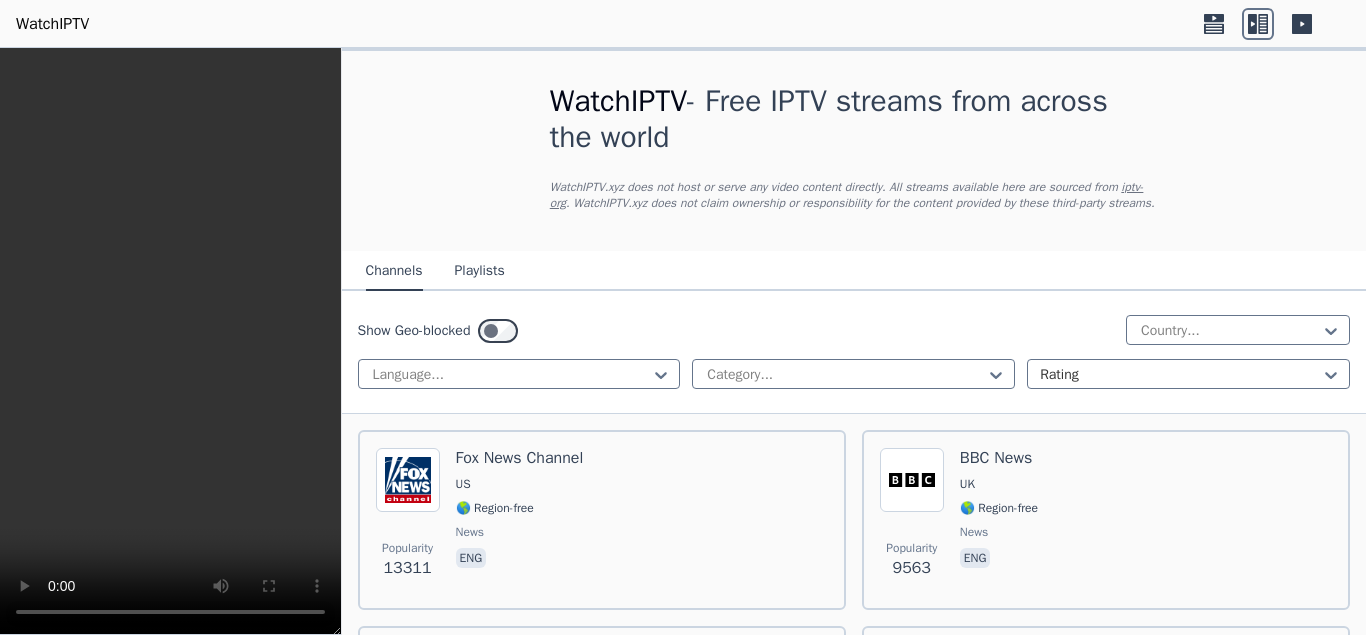 click on "Channels" at bounding box center (394, 272) 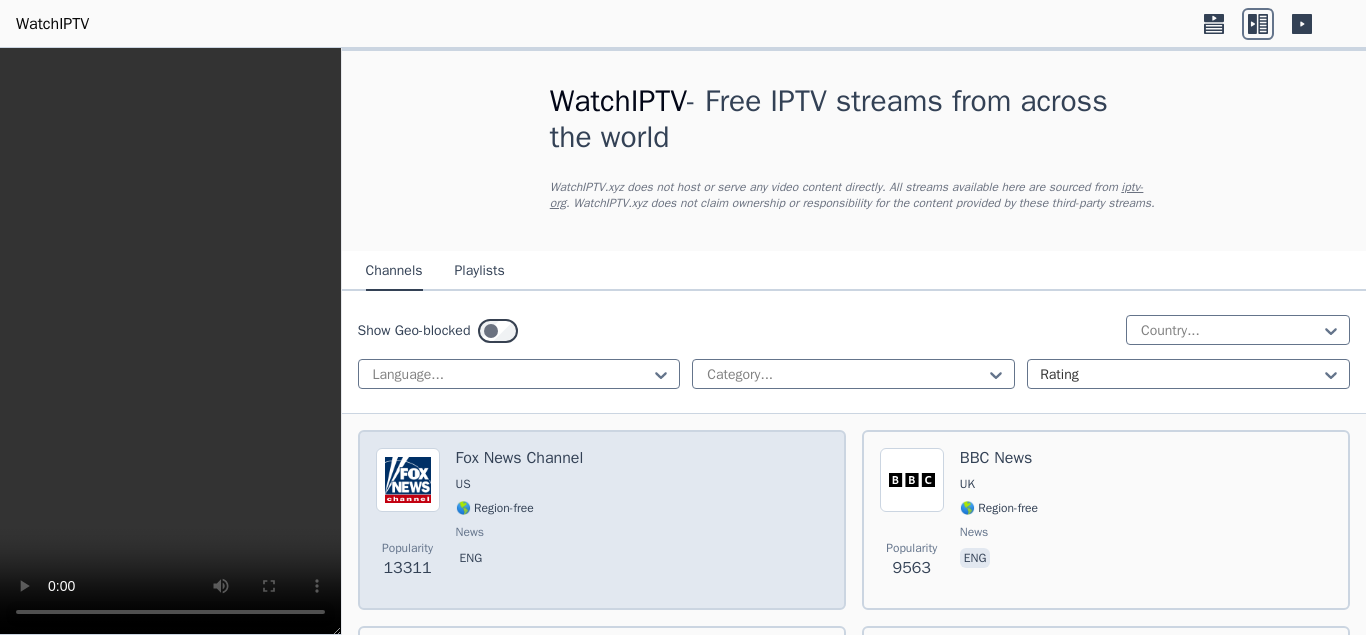 click on "eng" at bounding box center (520, 560) 